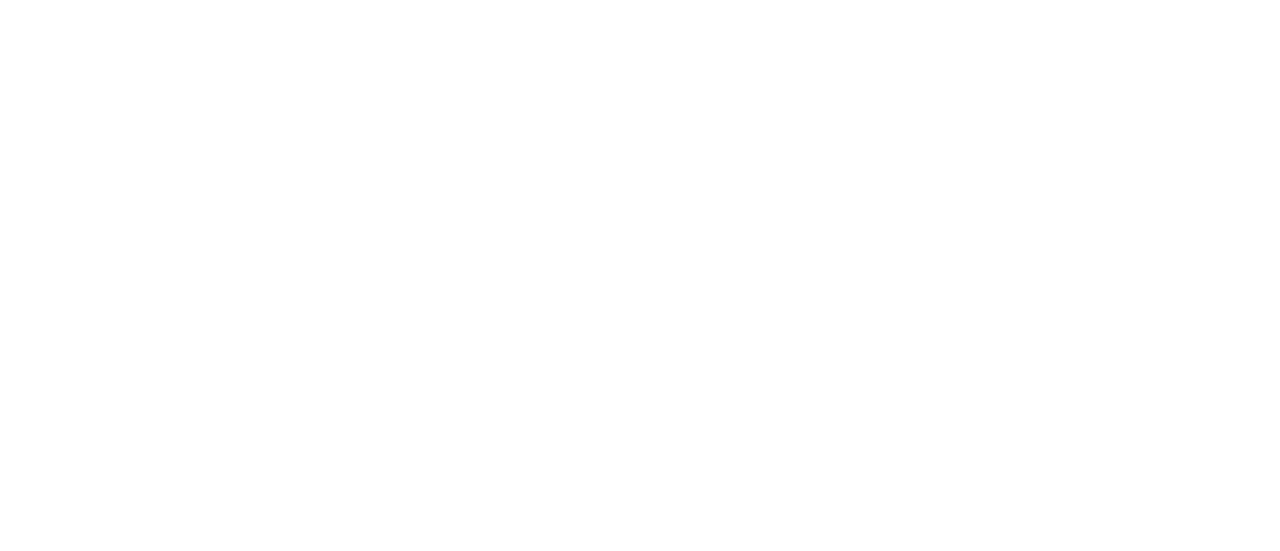scroll, scrollTop: 0, scrollLeft: 0, axis: both 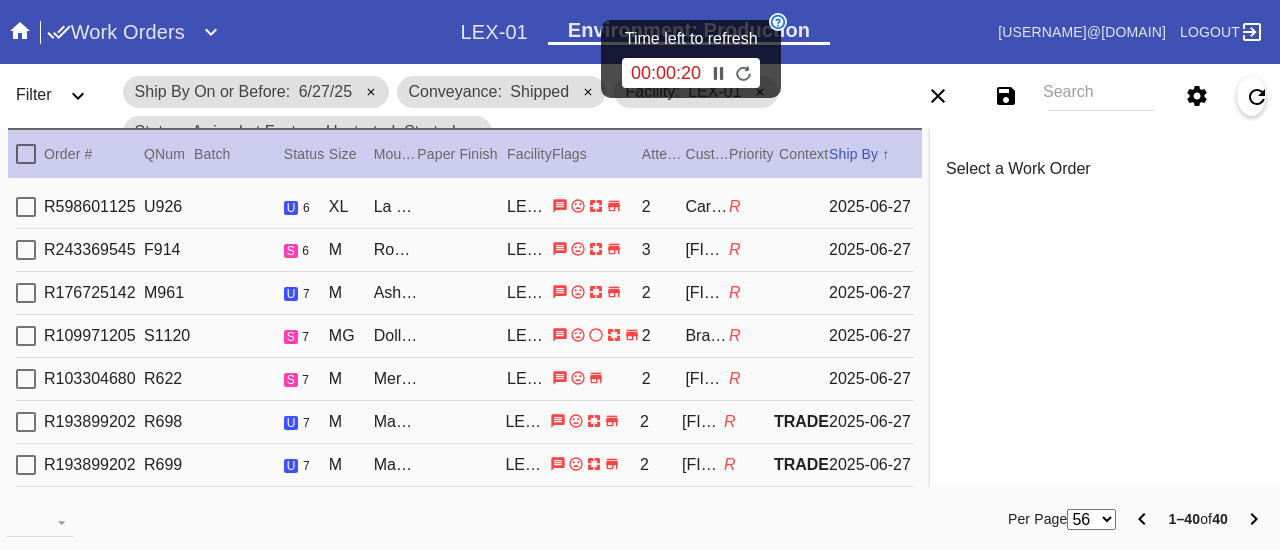 click on "Filter" at bounding box center (60, 96) 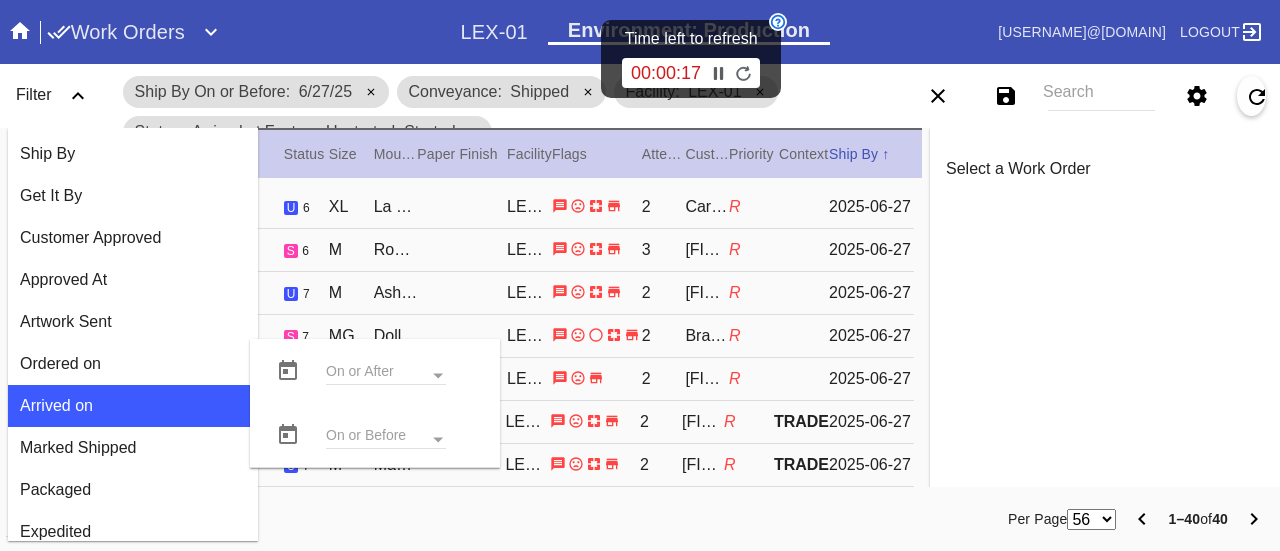 scroll, scrollTop: 1700, scrollLeft: 0, axis: vertical 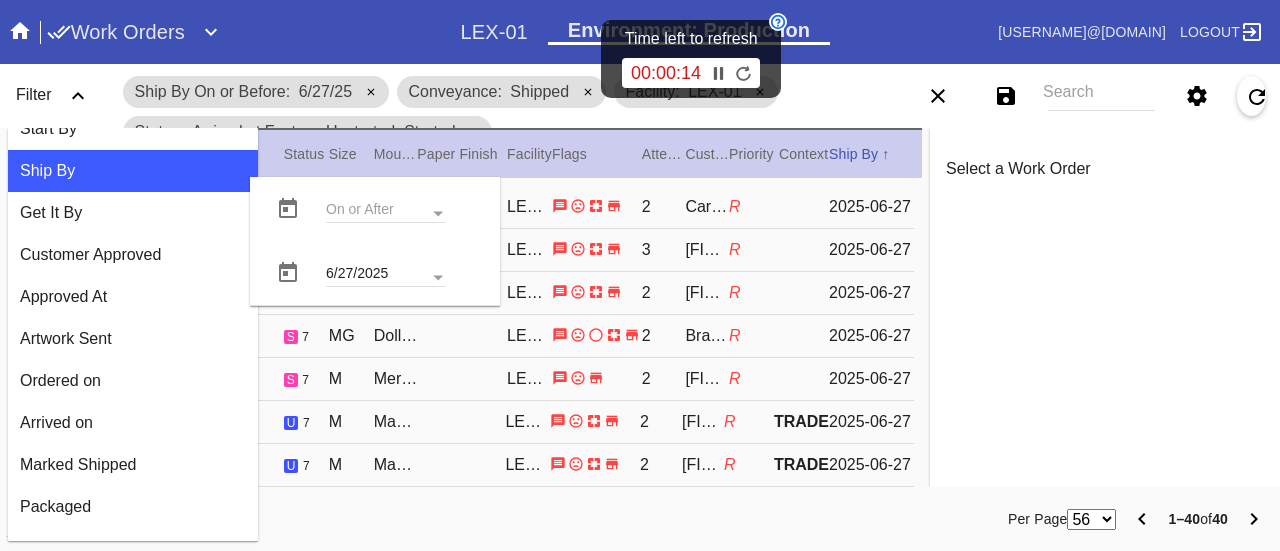 click at bounding box center (288, 273) 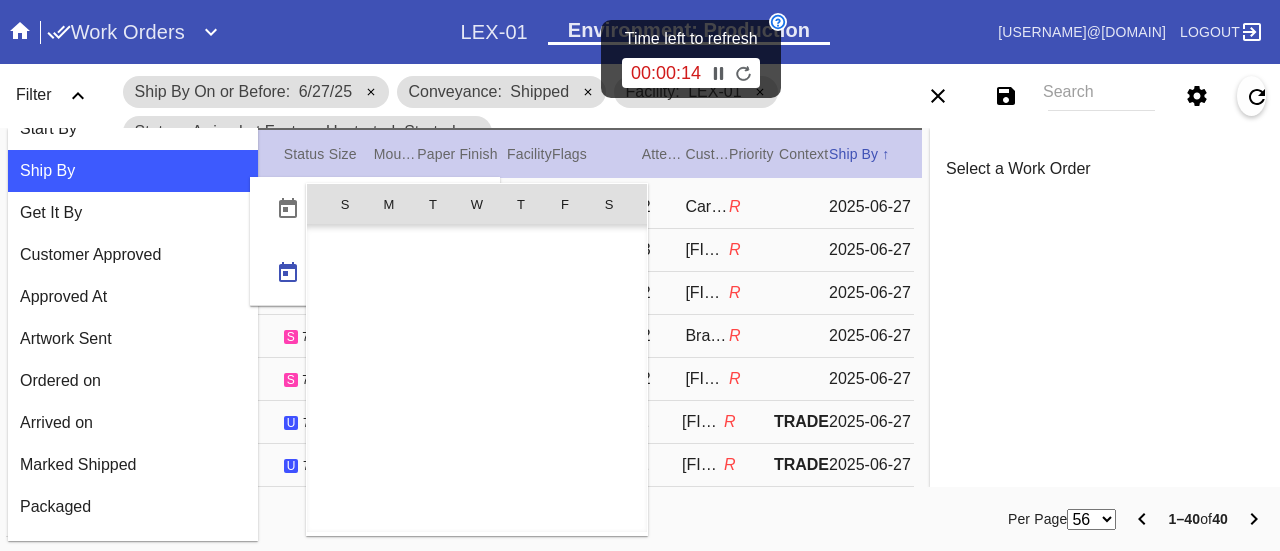 scroll, scrollTop: 462425, scrollLeft: 0, axis: vertical 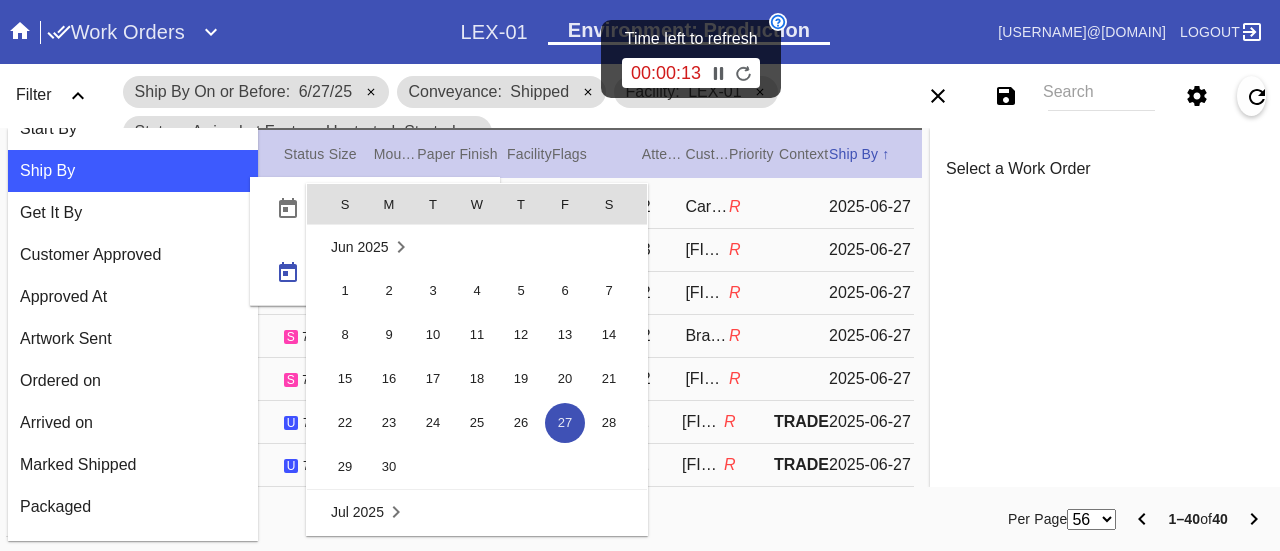 click on "30" at bounding box center [389, 467] 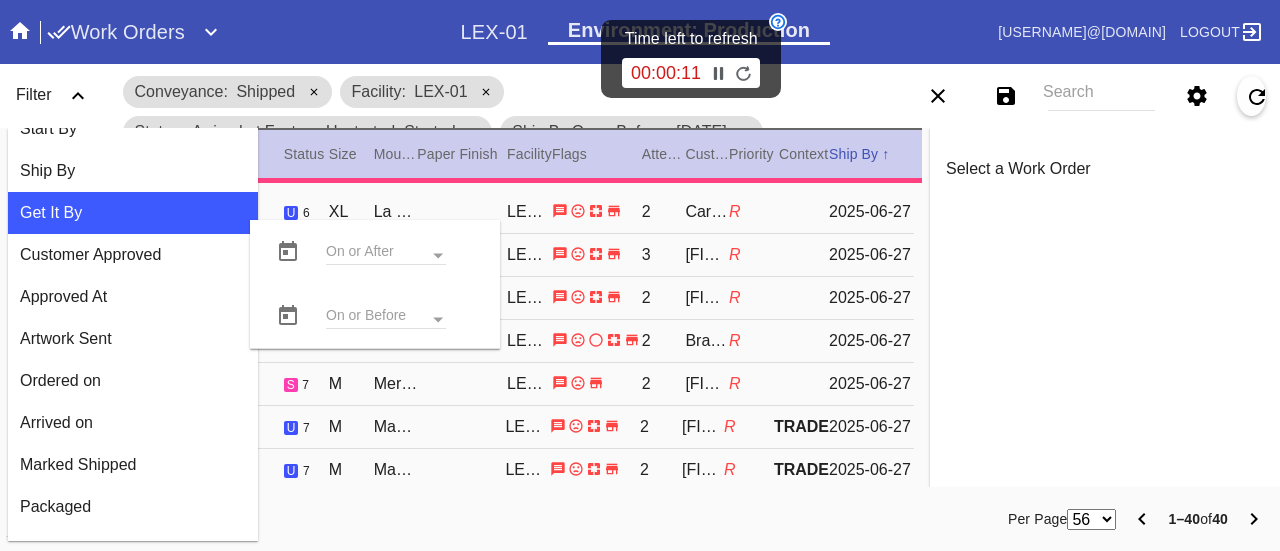 click at bounding box center (78, 96) 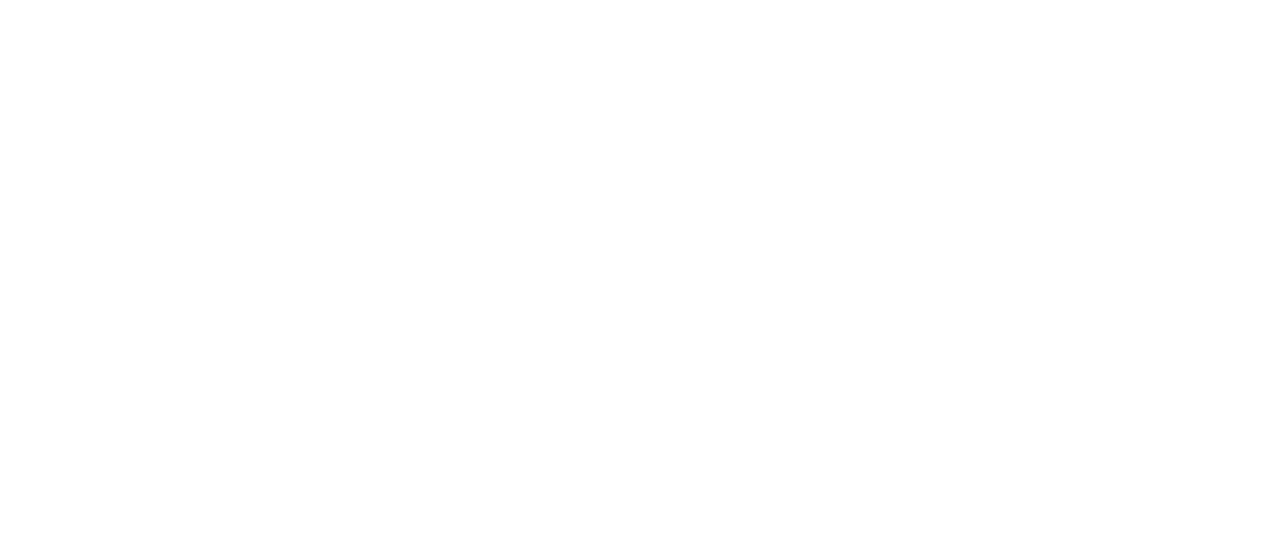 scroll, scrollTop: 0, scrollLeft: 0, axis: both 